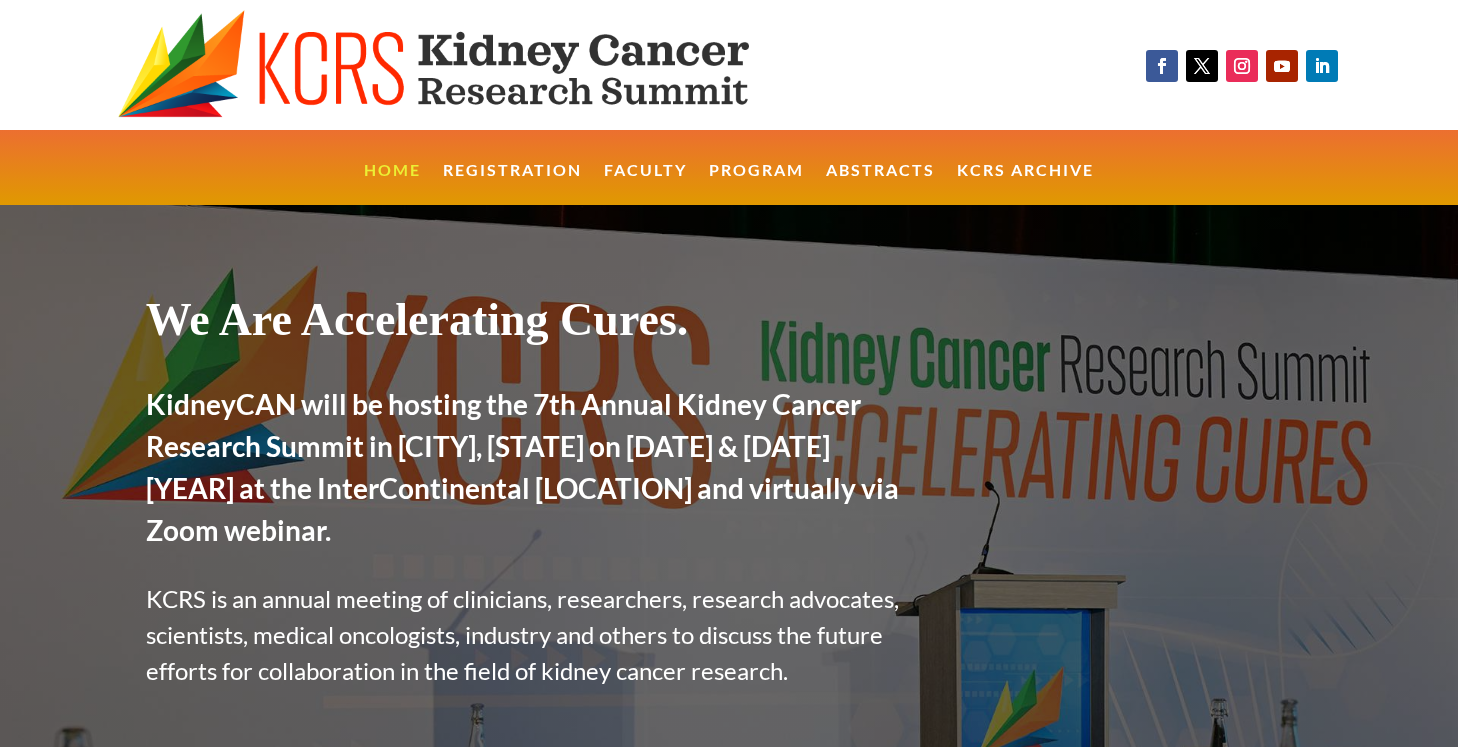 scroll, scrollTop: 0, scrollLeft: 0, axis: both 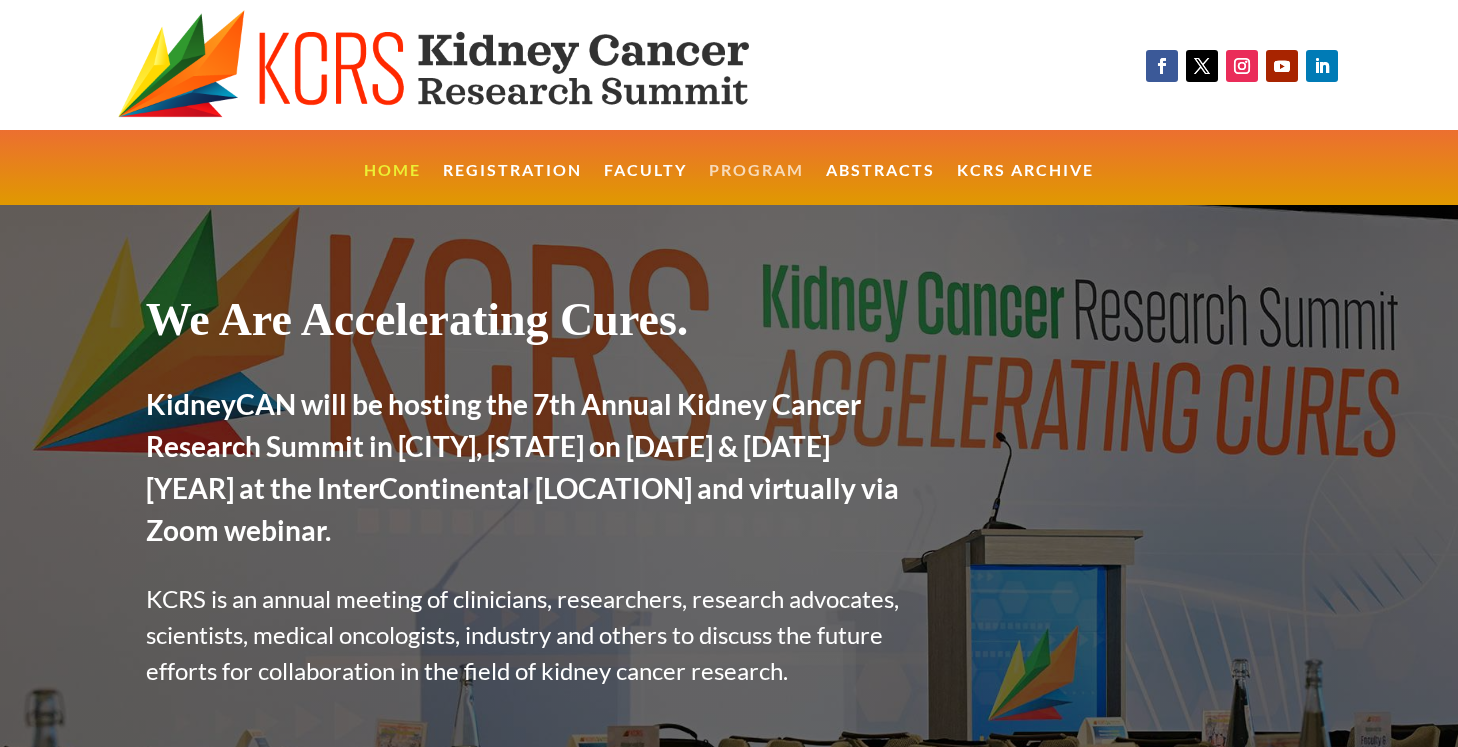 click on "Program" at bounding box center [756, 184] 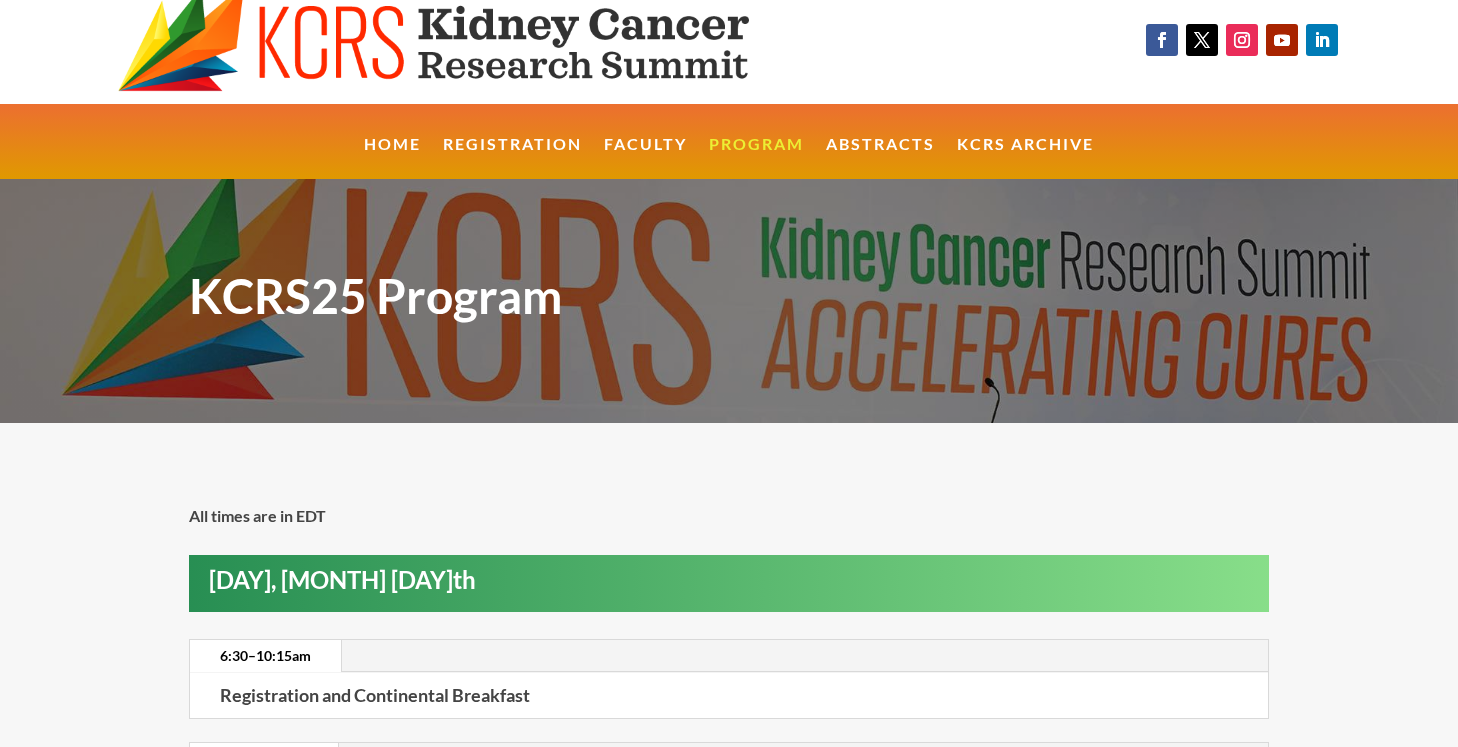 scroll, scrollTop: 0, scrollLeft: 0, axis: both 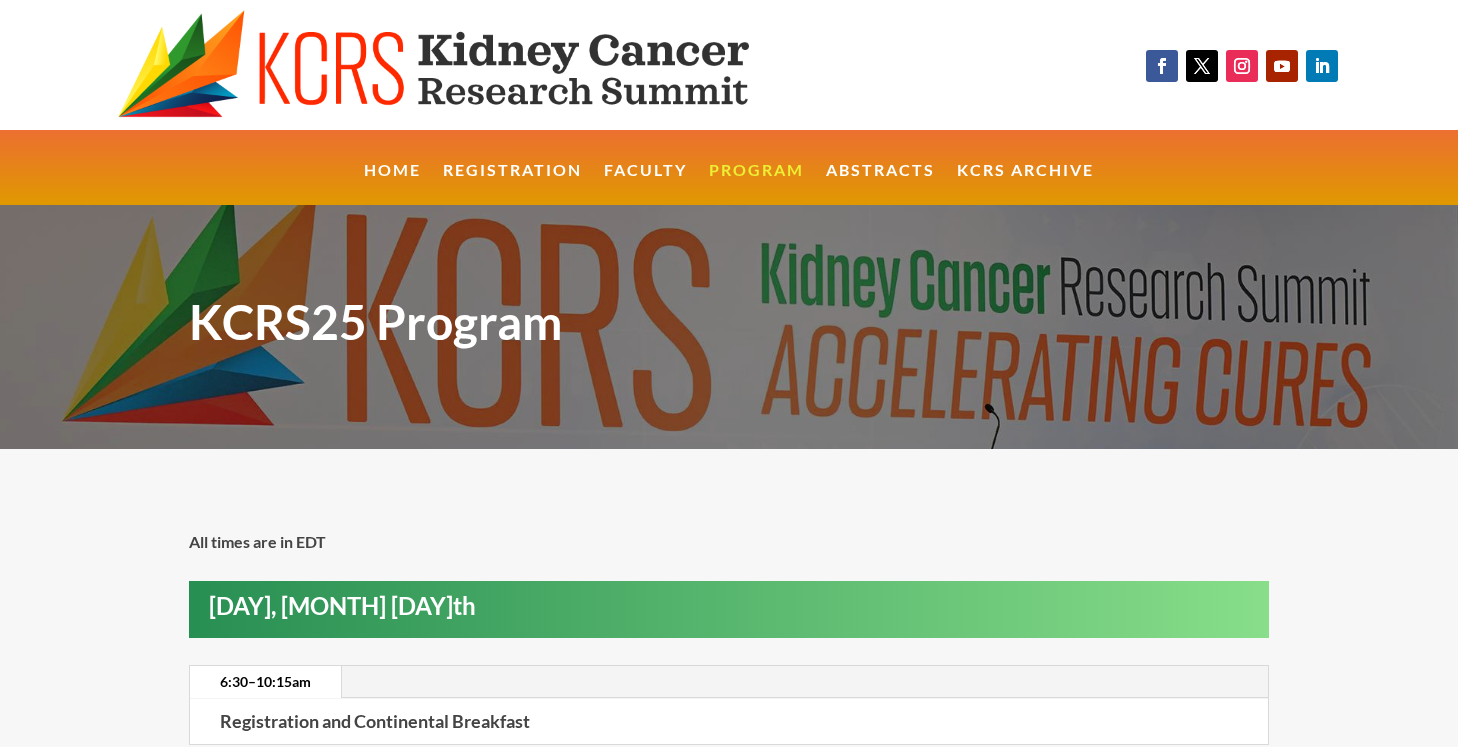 click on "[DAY], [MONTH] [DAY]th" at bounding box center [739, 611] 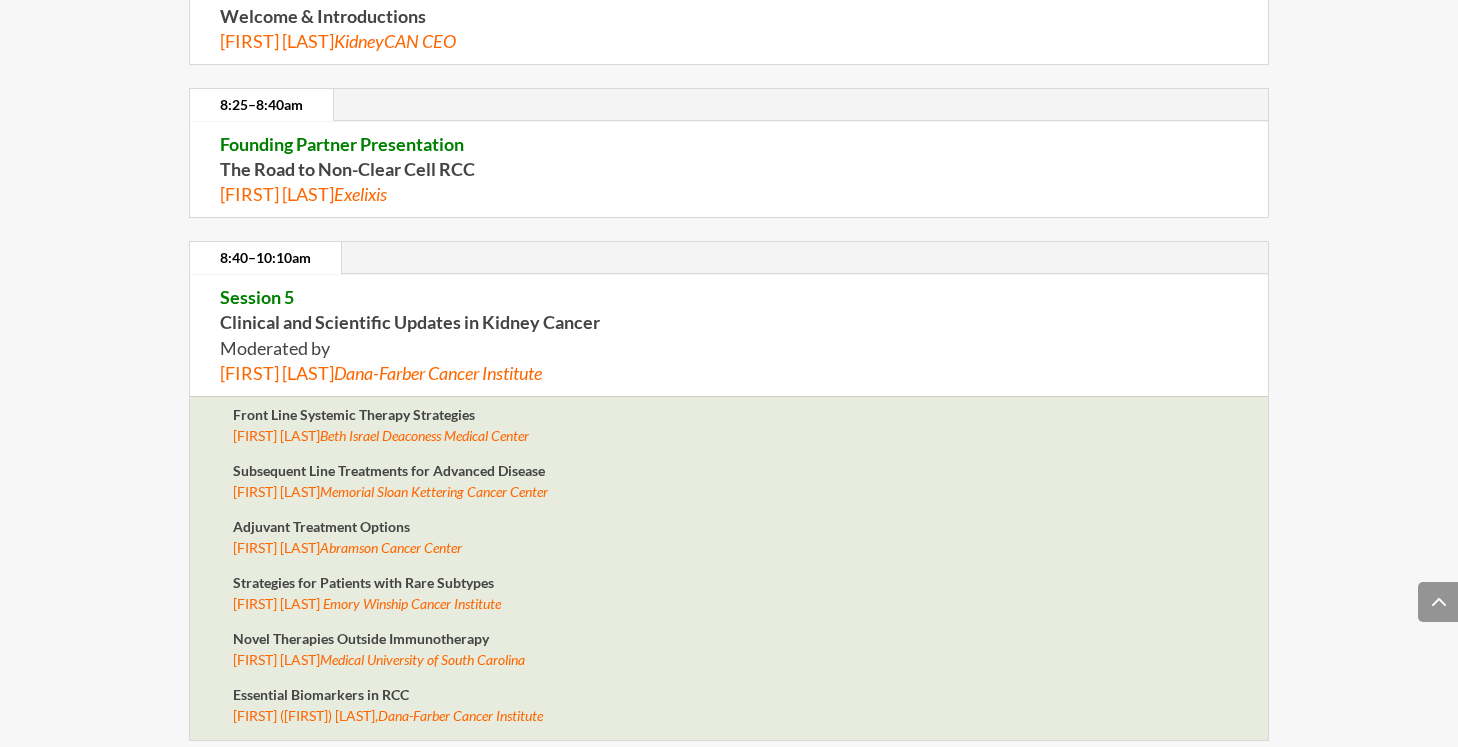 scroll, scrollTop: 7995, scrollLeft: 0, axis: vertical 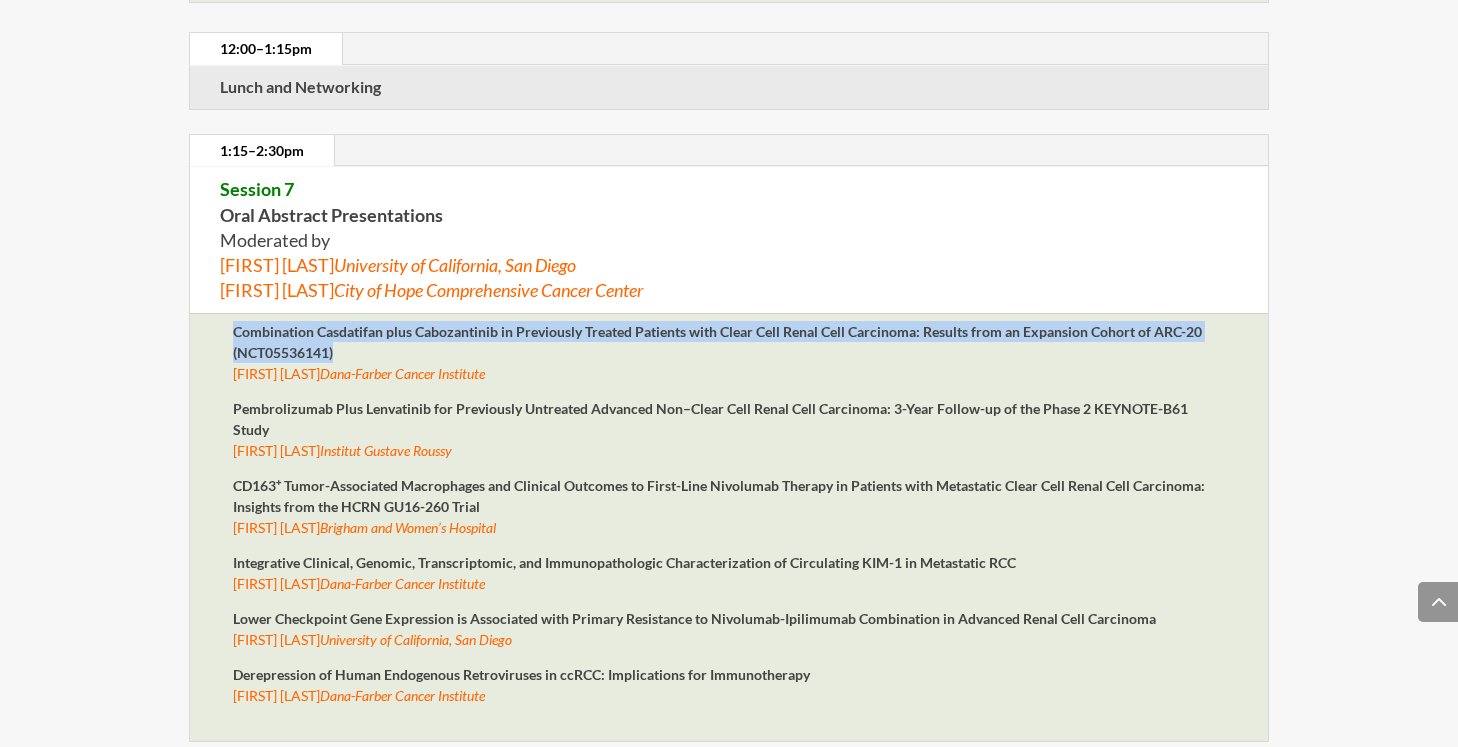 drag, startPoint x: 345, startPoint y: 356, endPoint x: 208, endPoint y: 320, distance: 141.65099 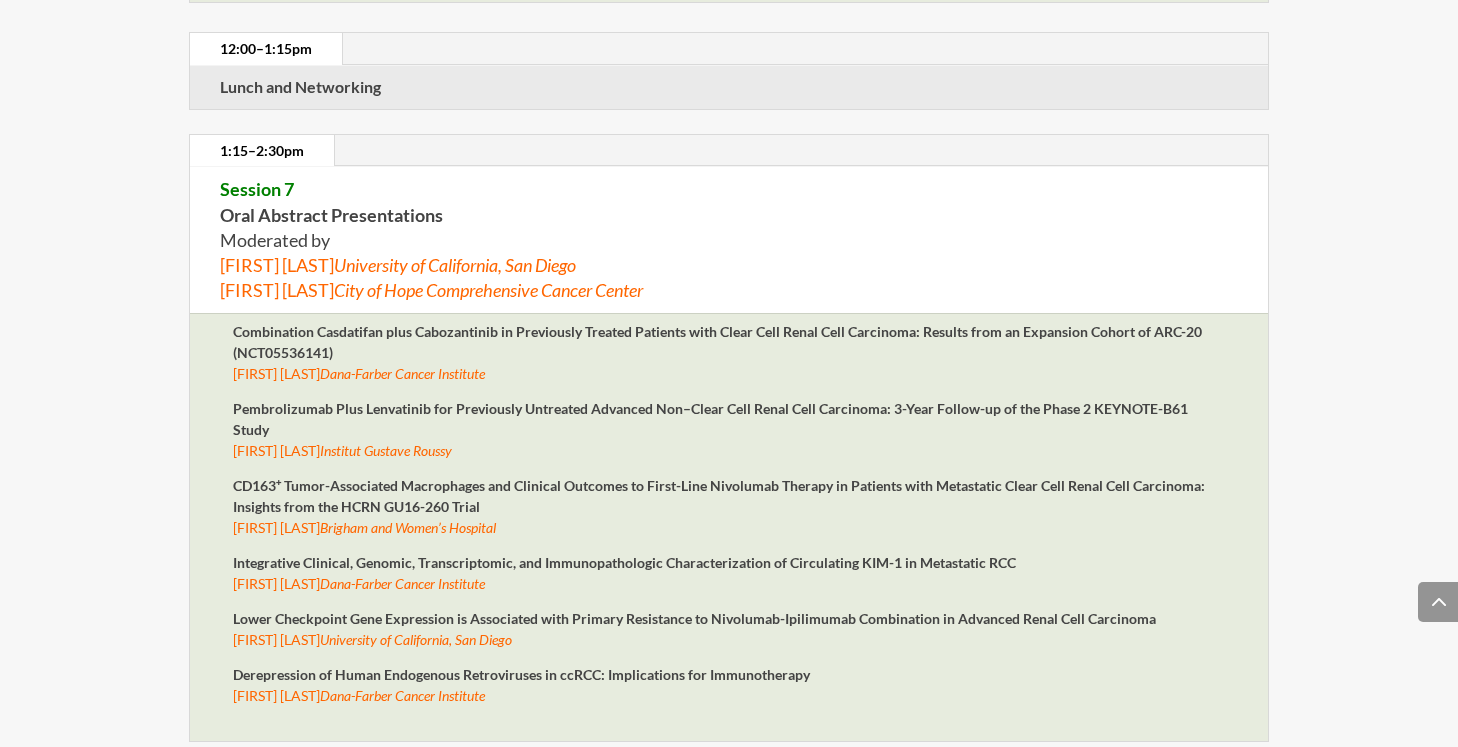 click on "Session 7 Oral Abstract Presentations Moderated by [FIRST] [LAST], University of California, San Diego [FIRST] [LAST], City of Hope Comprehensive Cancer Center" at bounding box center [729, 240] 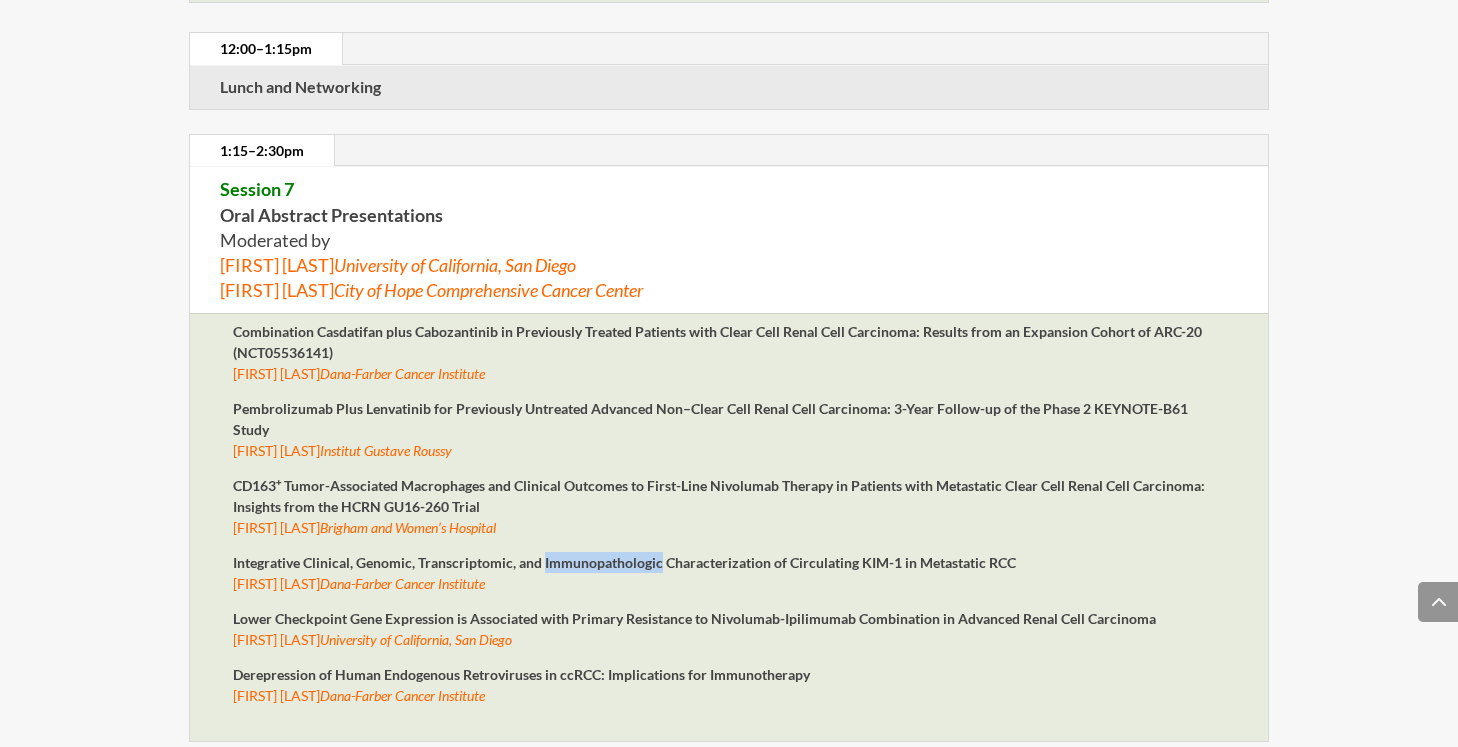 click on "Integrative Clinical, Genomic, Transcriptomic, and Immunopathologic Characterization of Circulating KIM-1 in Metastatic RCC" at bounding box center [717, 342] 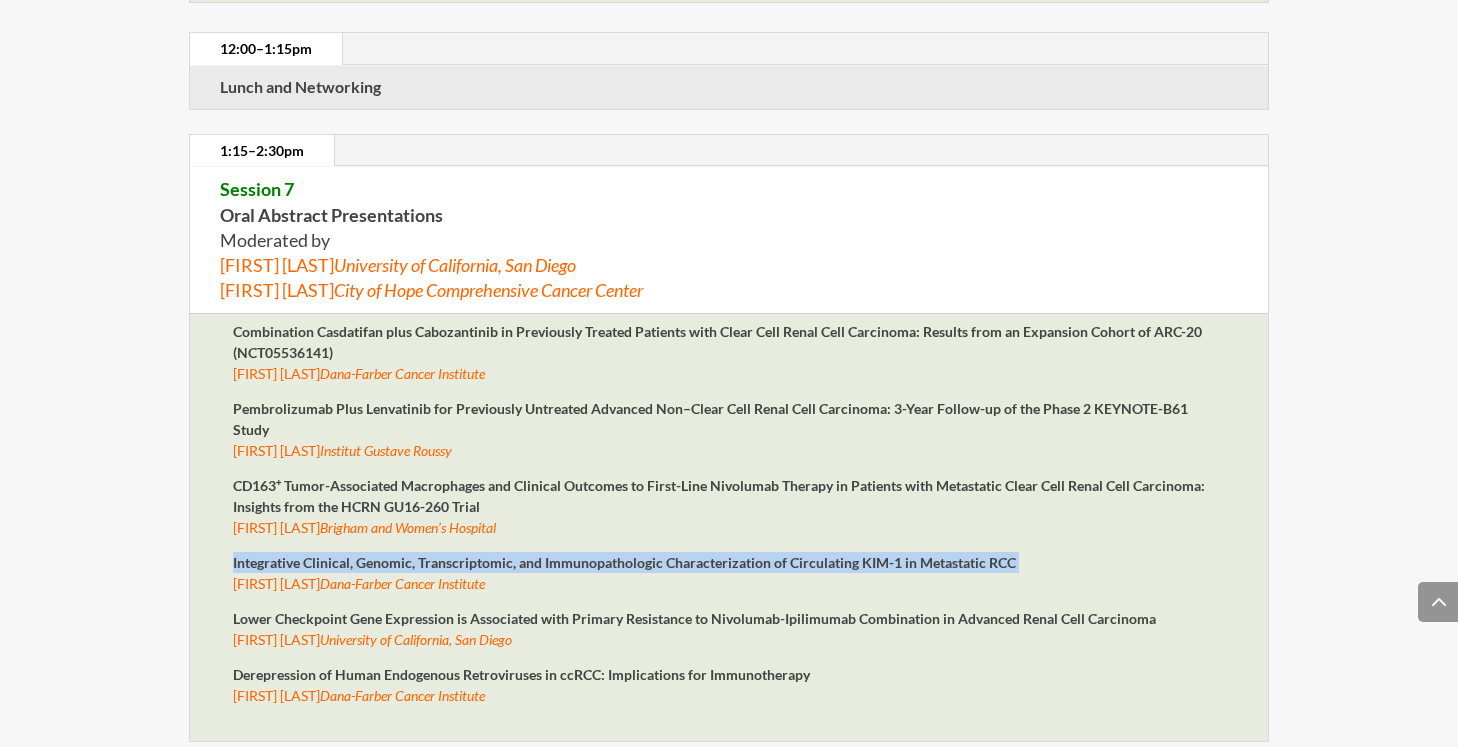 click on "Integrative Clinical, Genomic, Transcriptomic, and Immunopathologic Characterization of Circulating KIM-1 in Metastatic RCC" at bounding box center [717, 342] 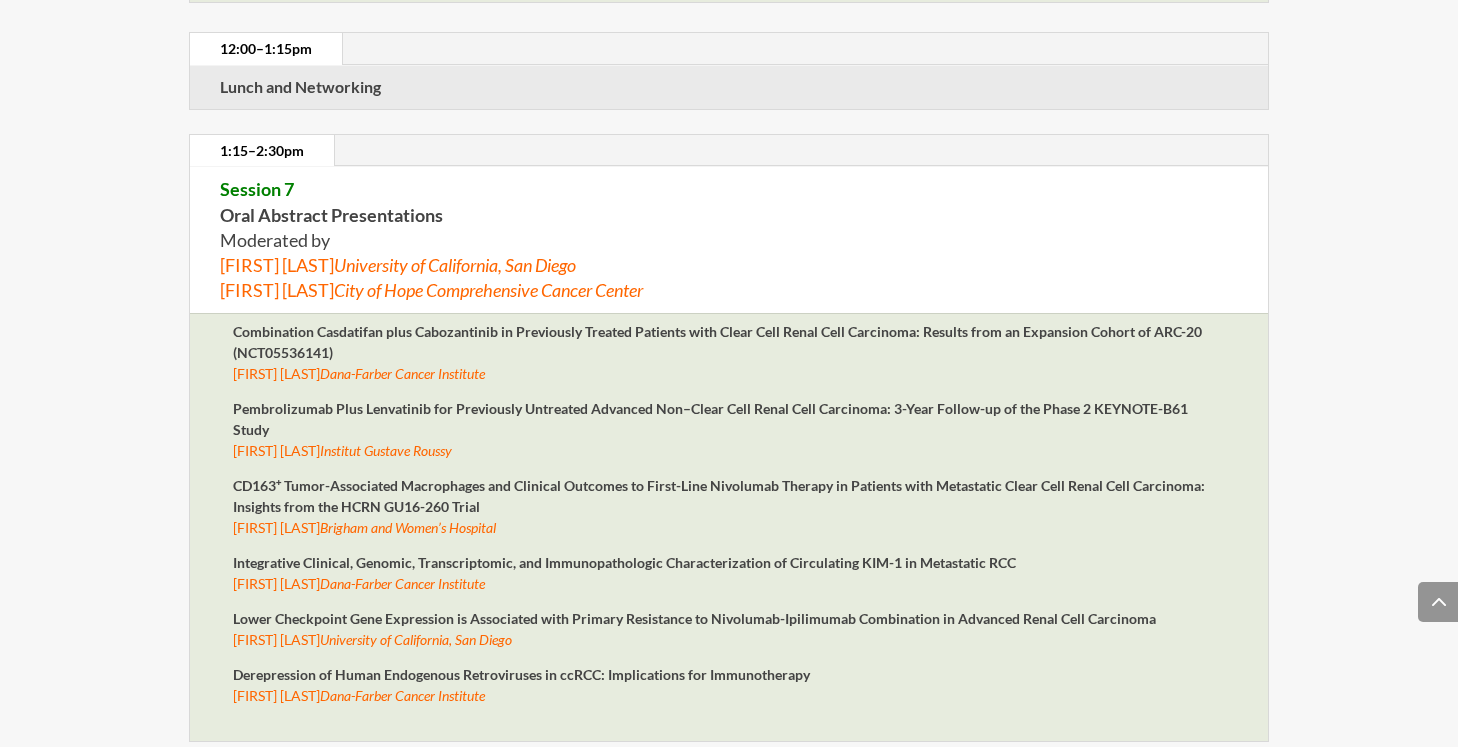 click on "Pembrolizumab Plus Lenvatinib for Previously Untreated Advanced Non–Clear Cell Renal Cell Carcinoma: 3-Year Follow-up of the Phase 2 KEYNOTE-B61 Study" at bounding box center [717, 342] 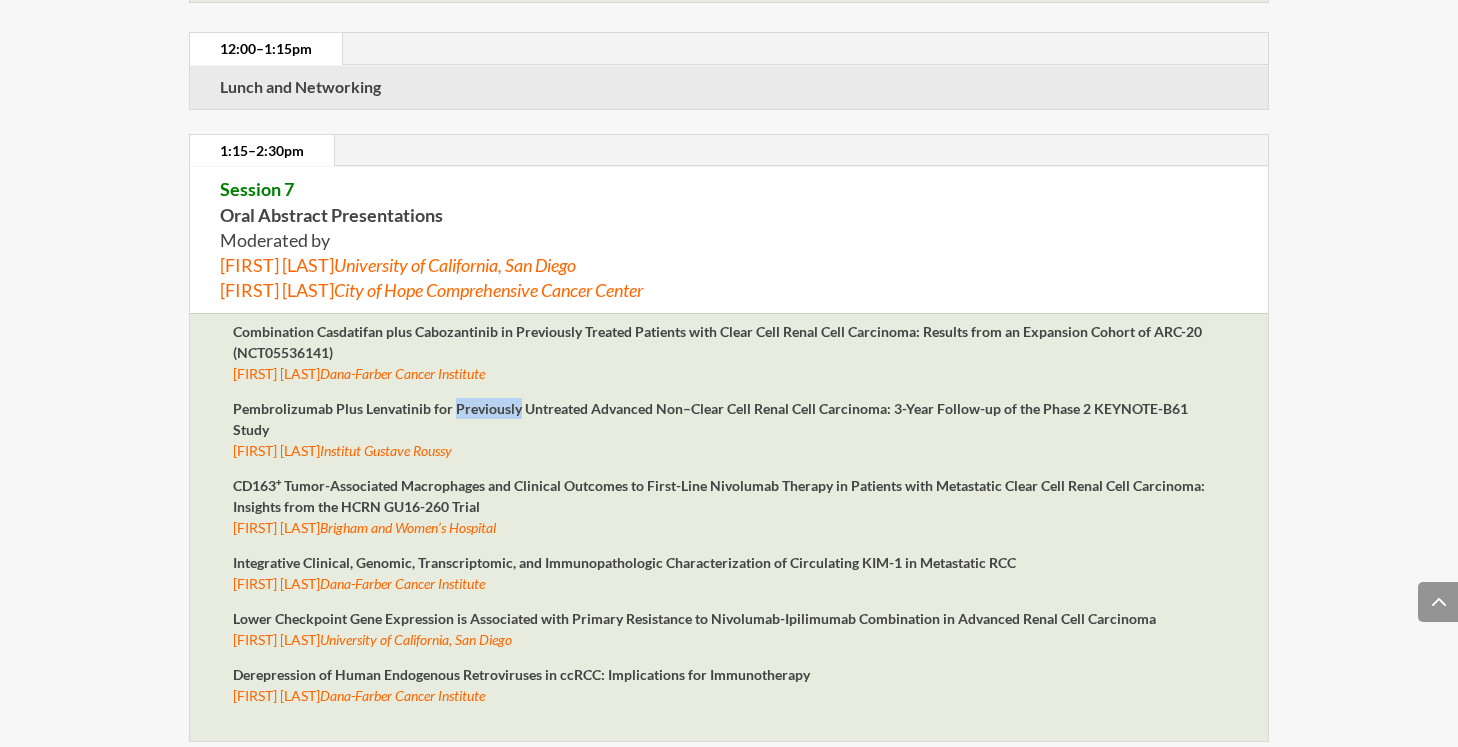 click on "Pembrolizumab Plus Lenvatinib for Previously Untreated Advanced Non–Clear Cell Renal Cell Carcinoma: 3-Year Follow-up of the Phase 2 KEYNOTE-B61 Study" at bounding box center [717, 342] 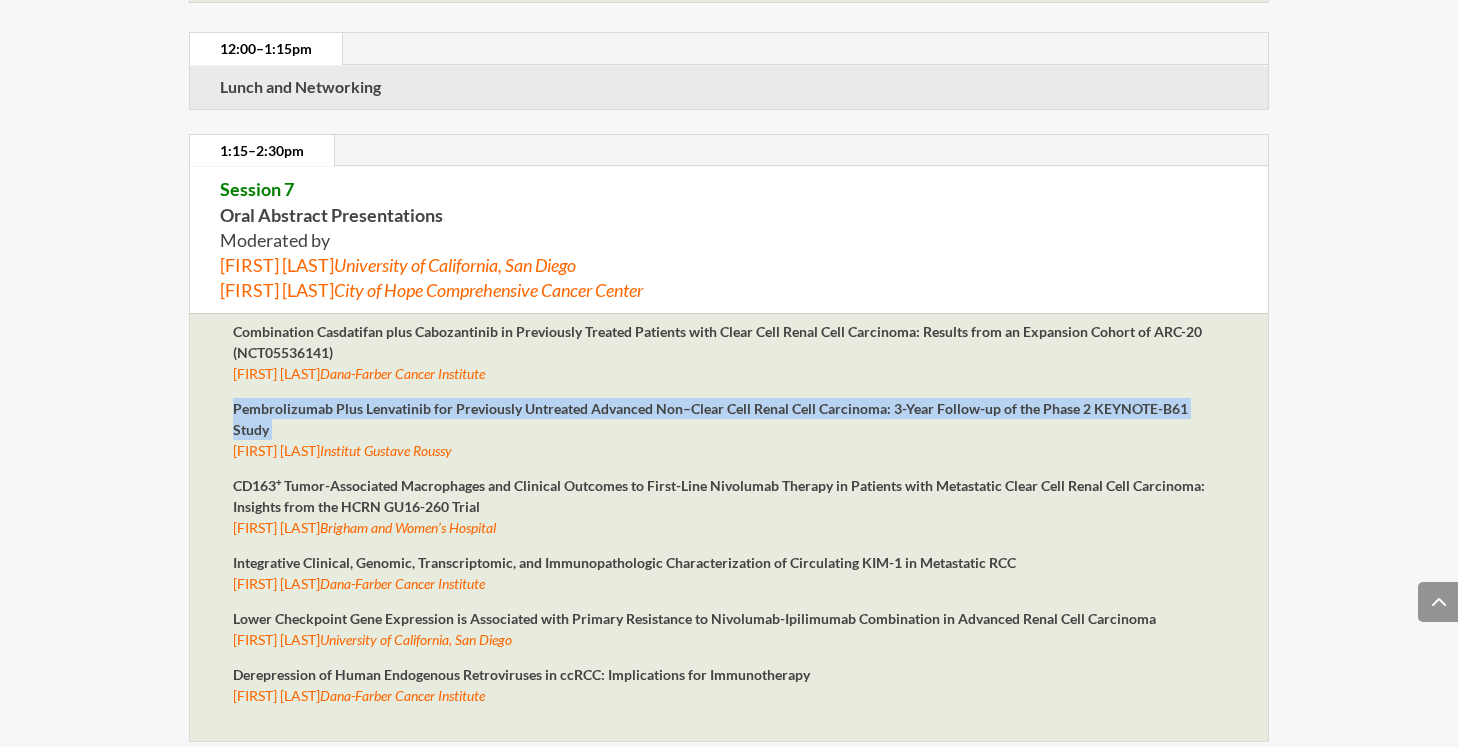 click on "Pembrolizumab Plus Lenvatinib for Previously Untreated Advanced Non–Clear Cell Renal Cell Carcinoma: 3-Year Follow-up of the Phase 2 KEYNOTE-B61 Study" at bounding box center [717, 342] 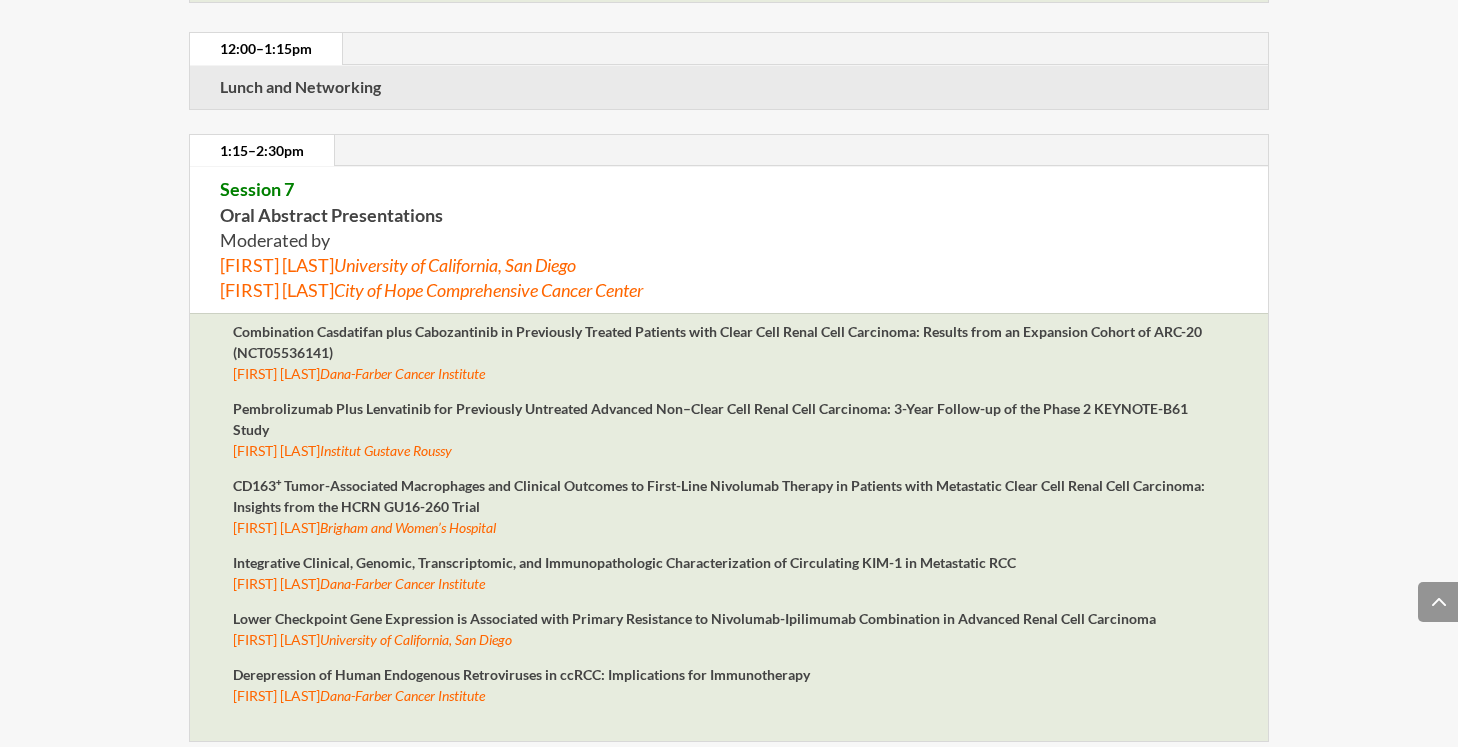 scroll, scrollTop: 2328, scrollLeft: 0, axis: vertical 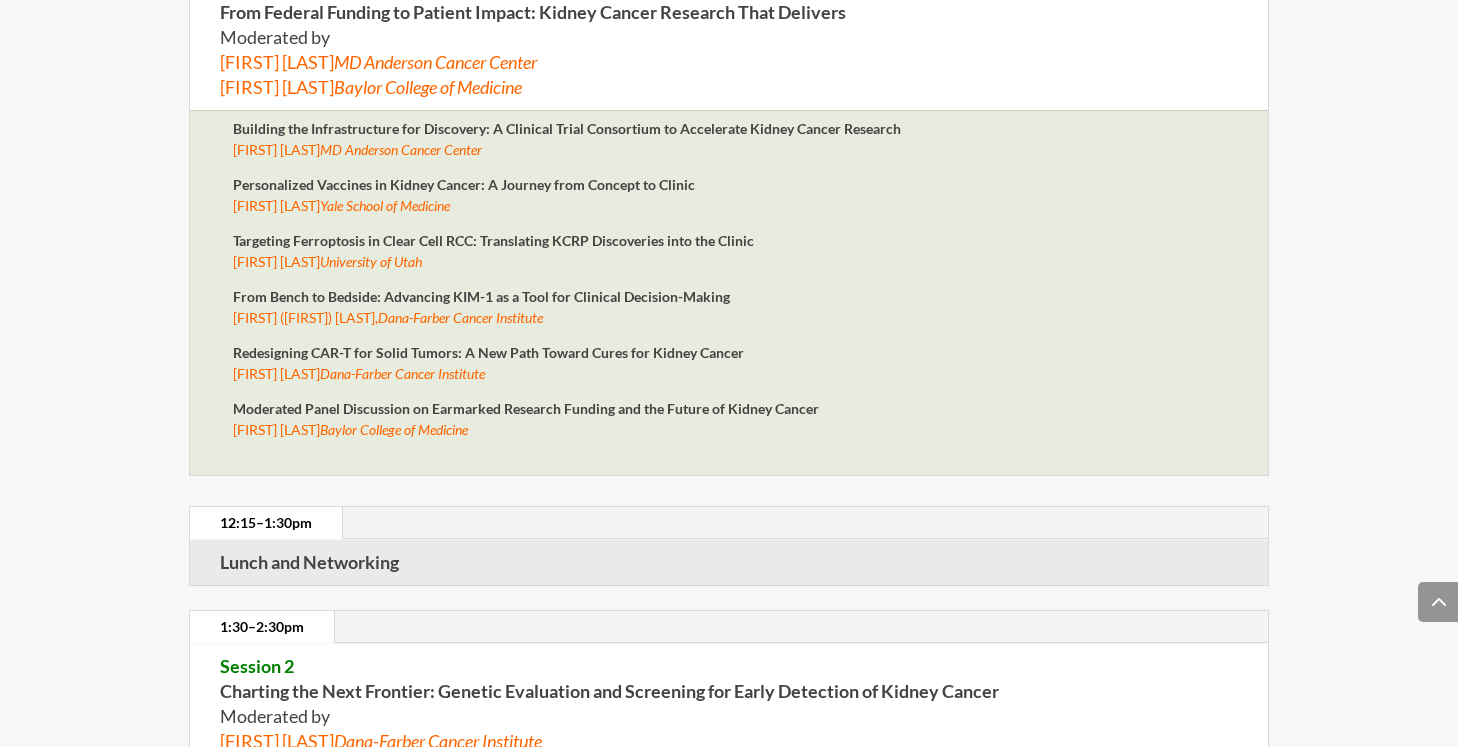 click on "Redesigning CAR-T for Solid Tumors: A New Path Toward Cures for Kidney Cancer" at bounding box center [567, 128] 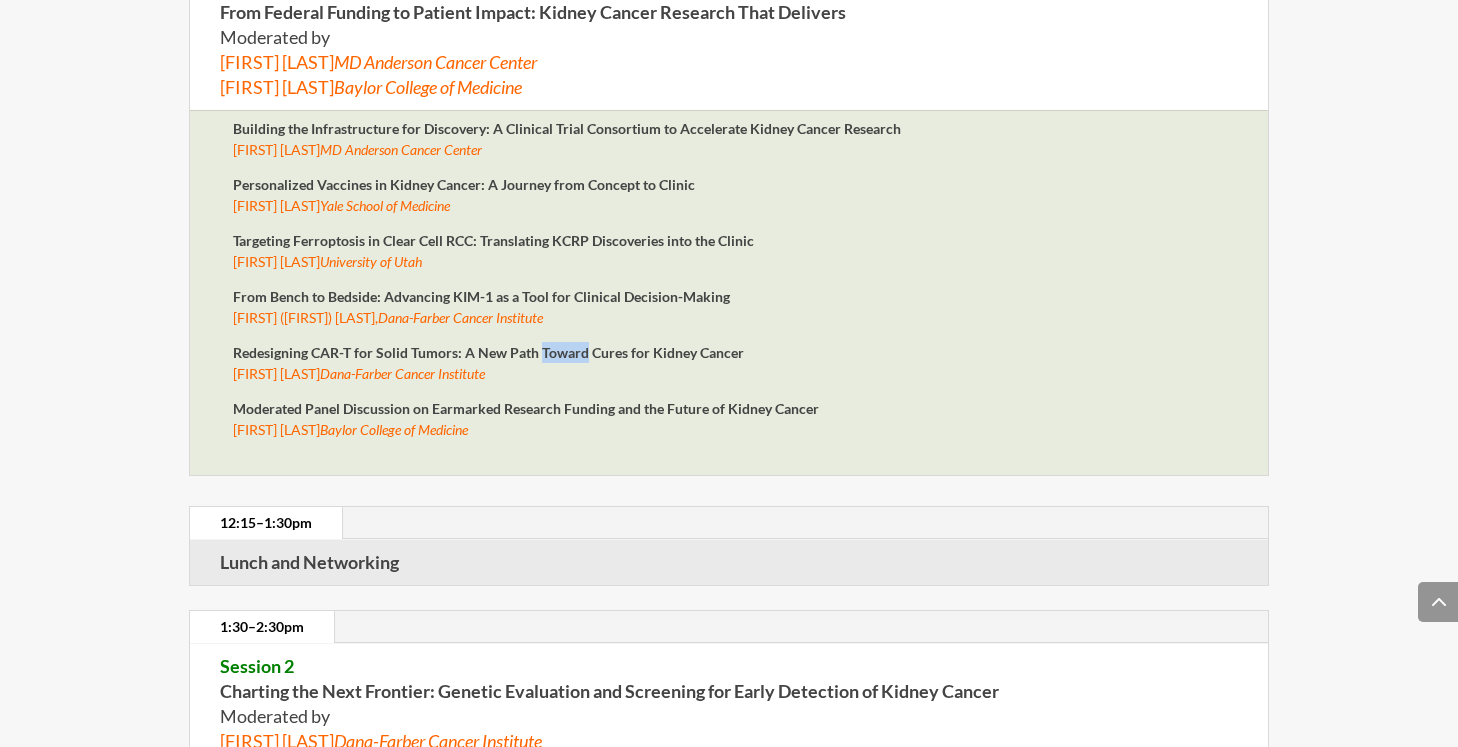 click on "Redesigning CAR-T for Solid Tumors: A New Path Toward Cures for Kidney Cancer" at bounding box center (567, 128) 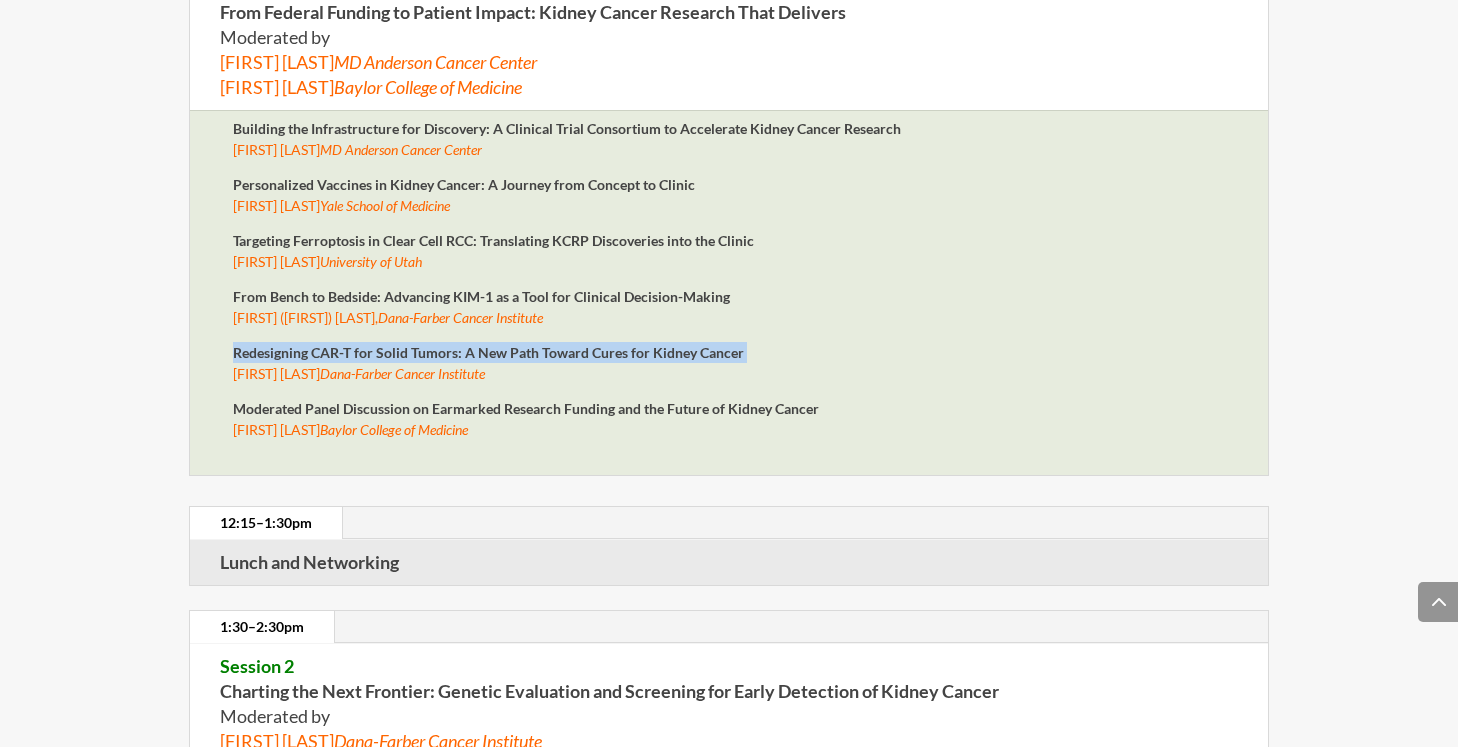 click on "Redesigning CAR-T for Solid Tumors: A New Path Toward Cures for Kidney Cancer" at bounding box center [567, 128] 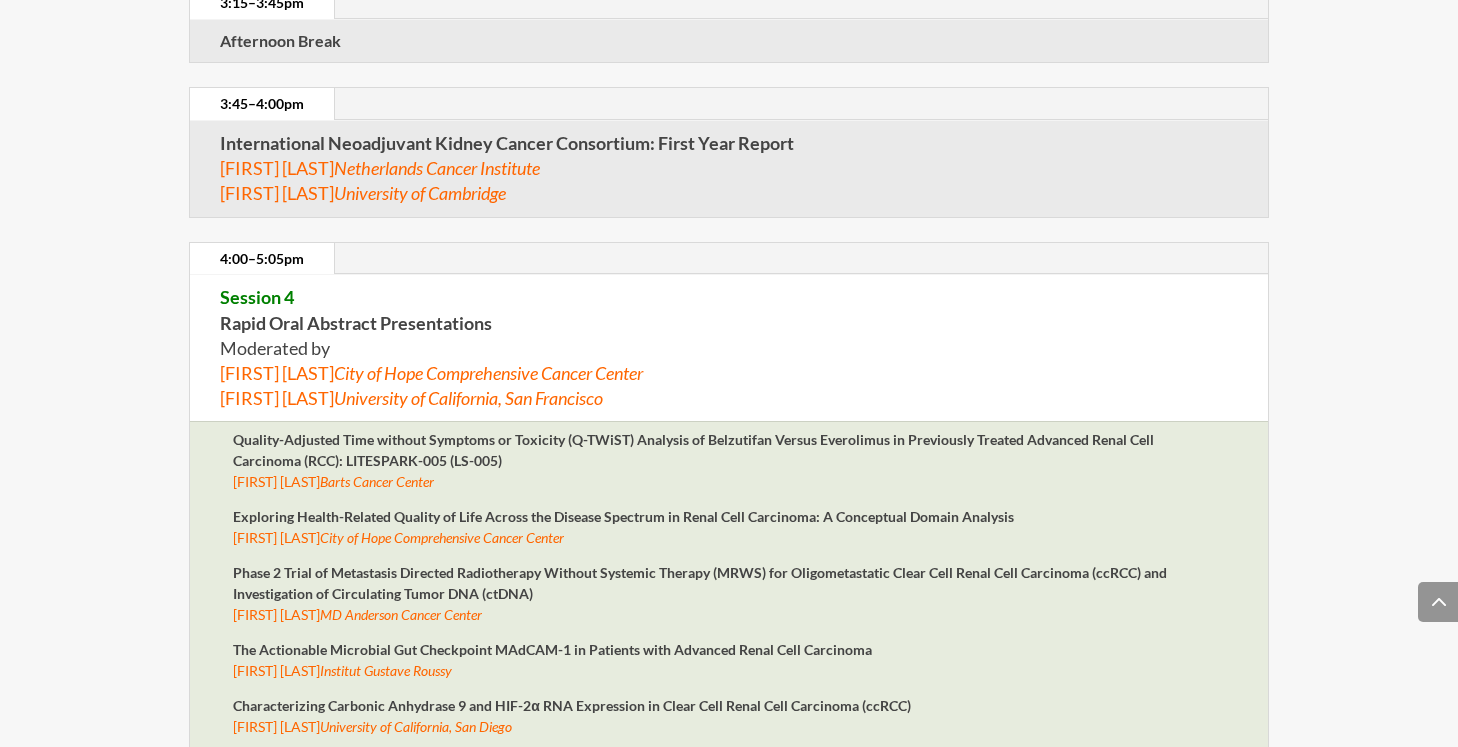 scroll, scrollTop: 1414, scrollLeft: 0, axis: vertical 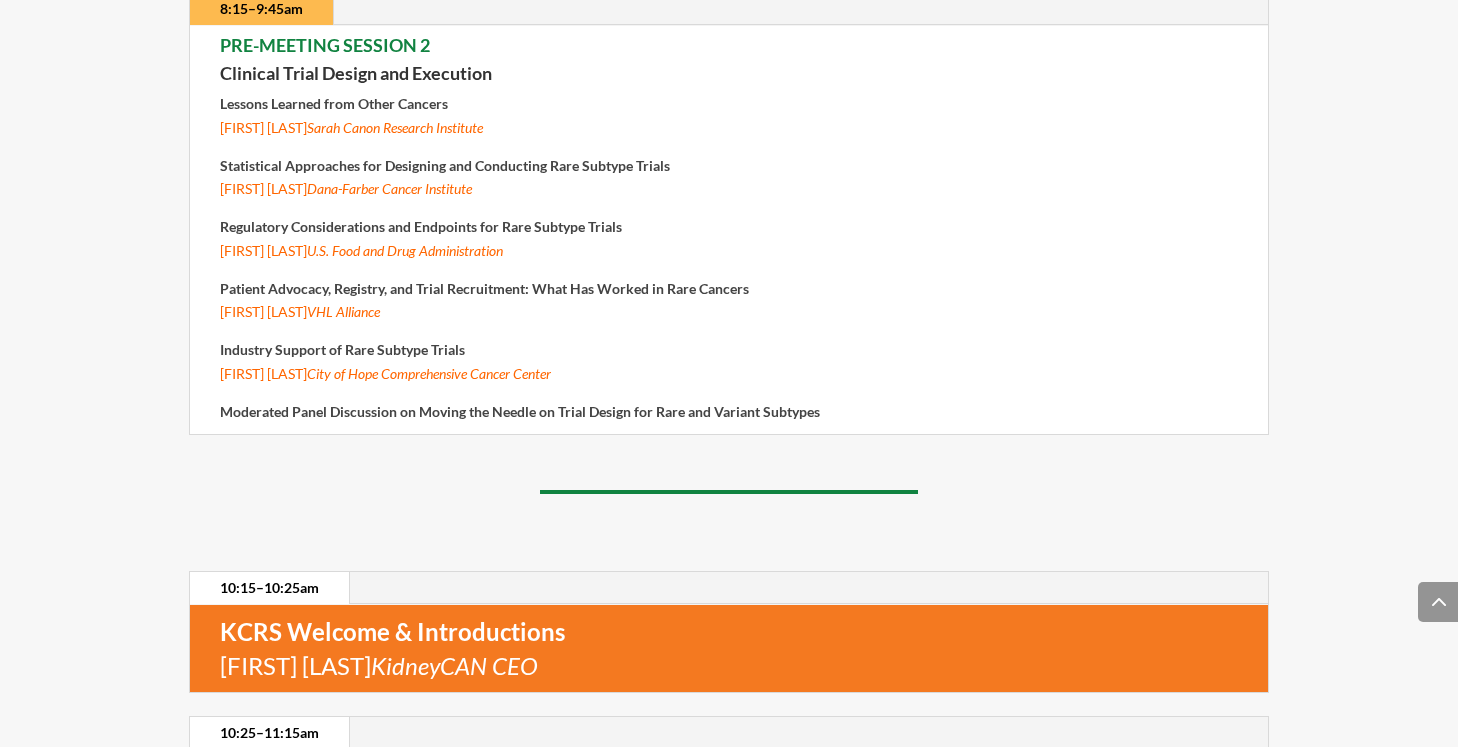 click on "Industry Support of Rare Subtype Trials" at bounding box center [334, 103] 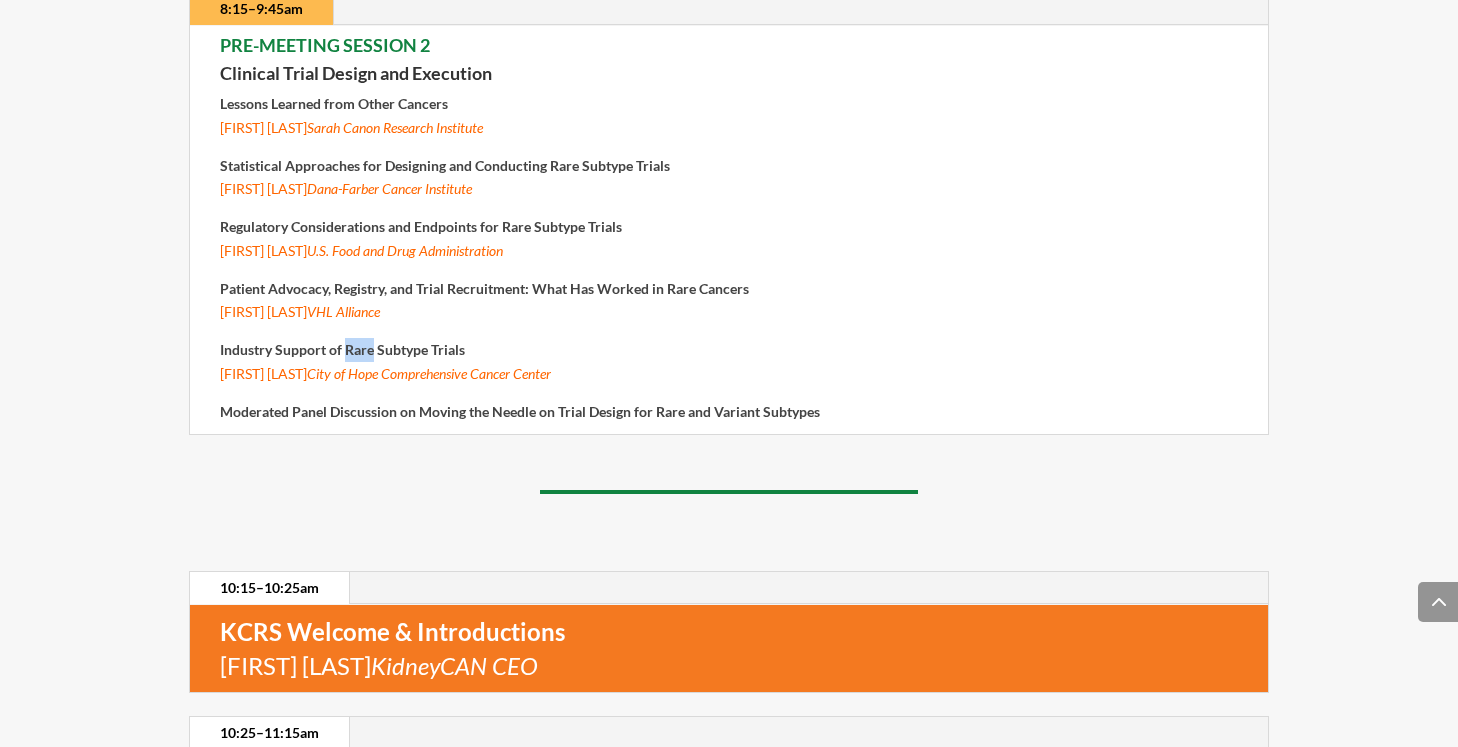 click on "Industry Support of Rare Subtype Trials" at bounding box center (334, 103) 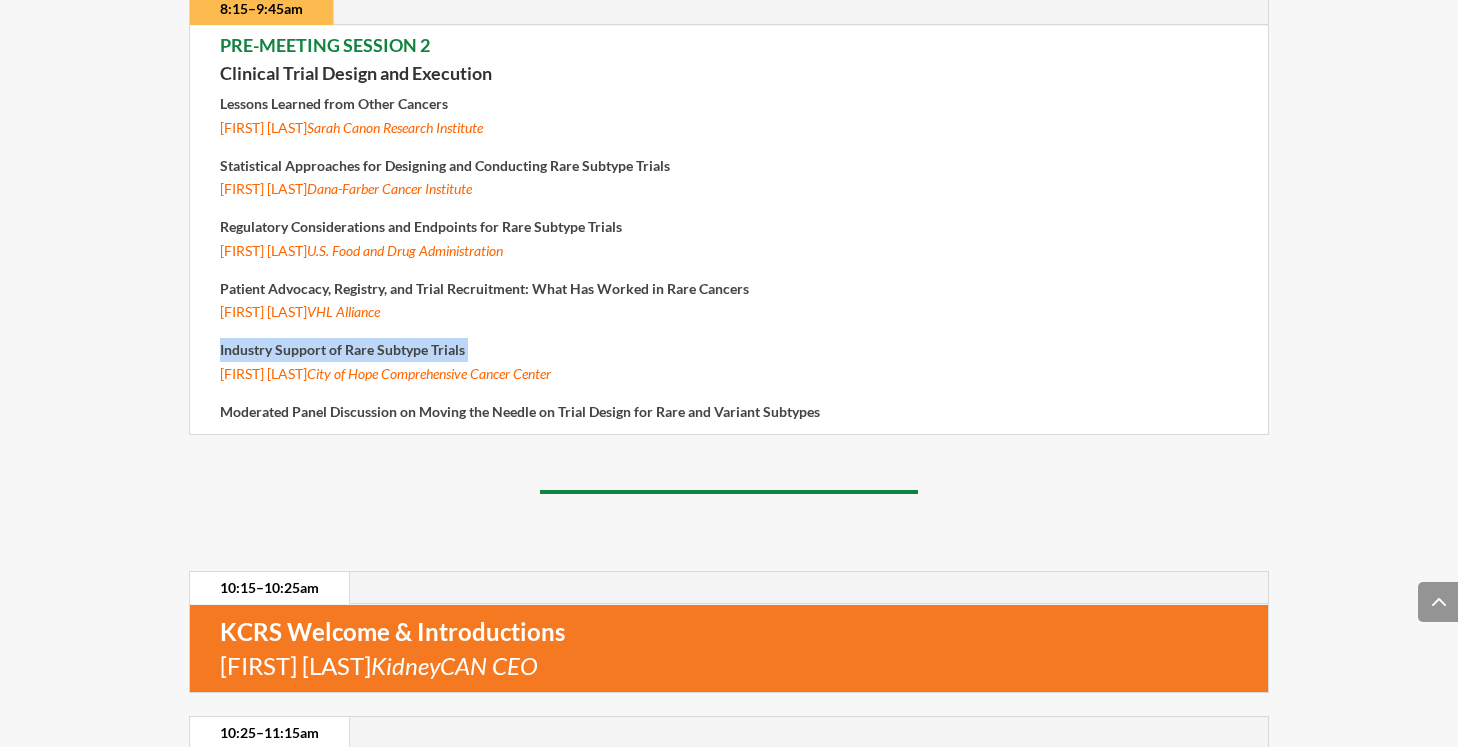 click on "Industry Support of Rare Subtype Trials" at bounding box center (334, 103) 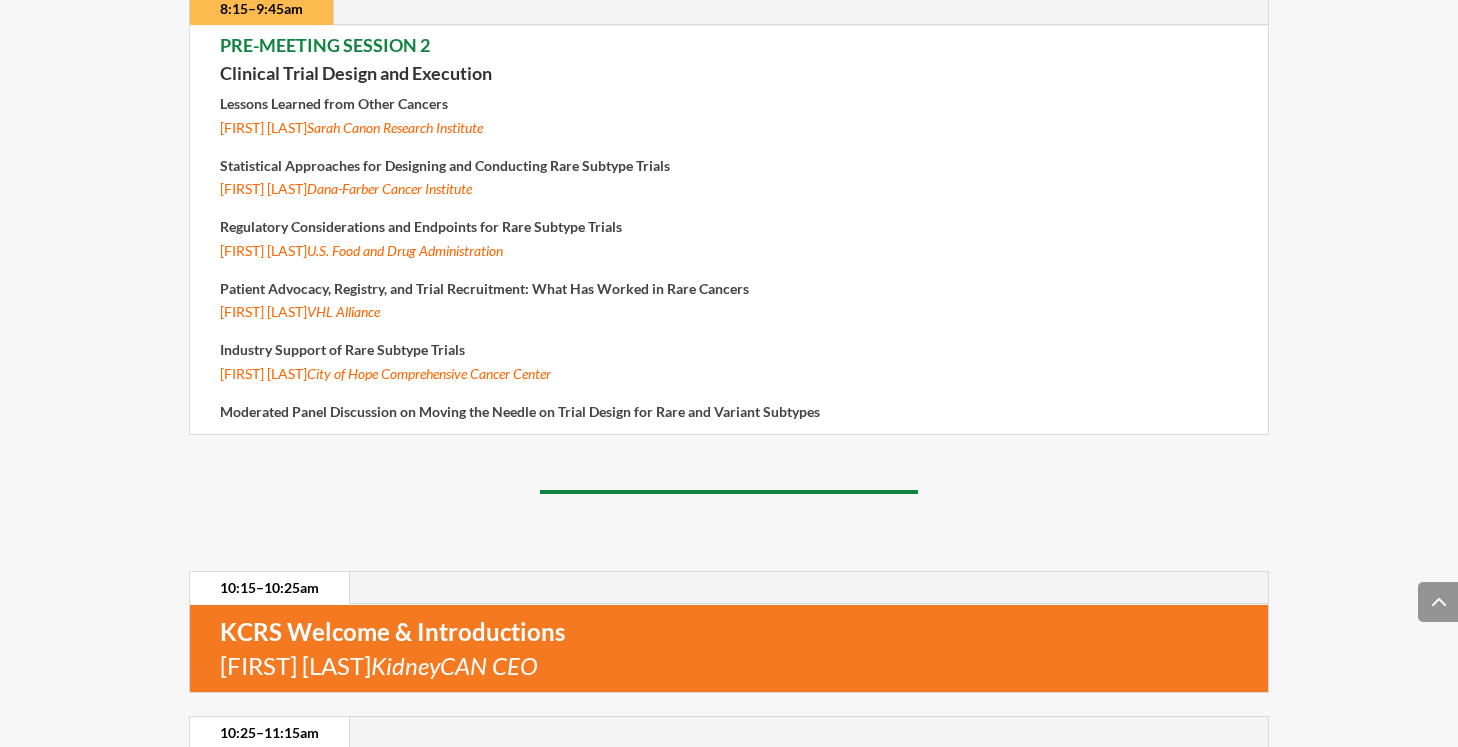 scroll, scrollTop: 7308, scrollLeft: 0, axis: vertical 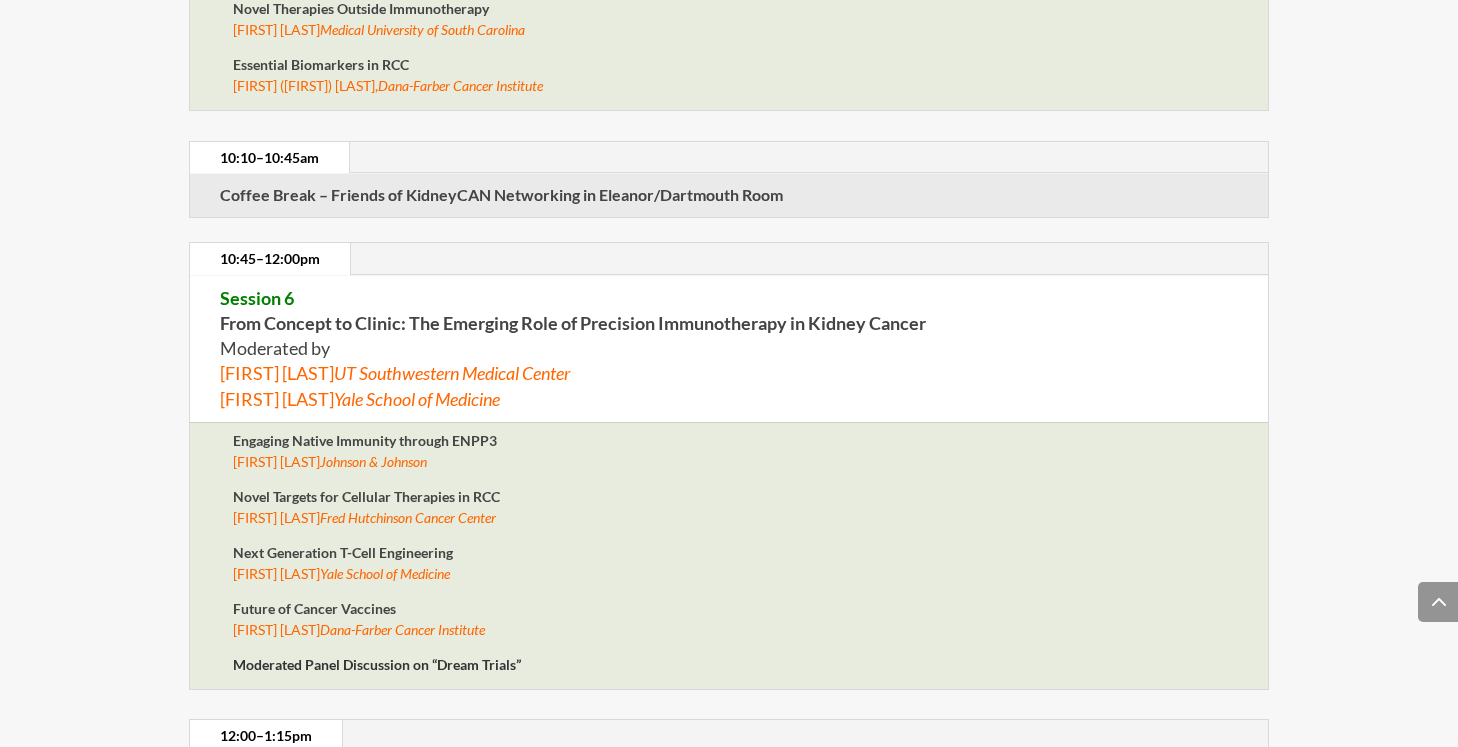 click on "Session 6 From Concept to Clinic: The Emerging Role of Precision Immunotherapy in Kidney Cancer" at bounding box center (573, 310) 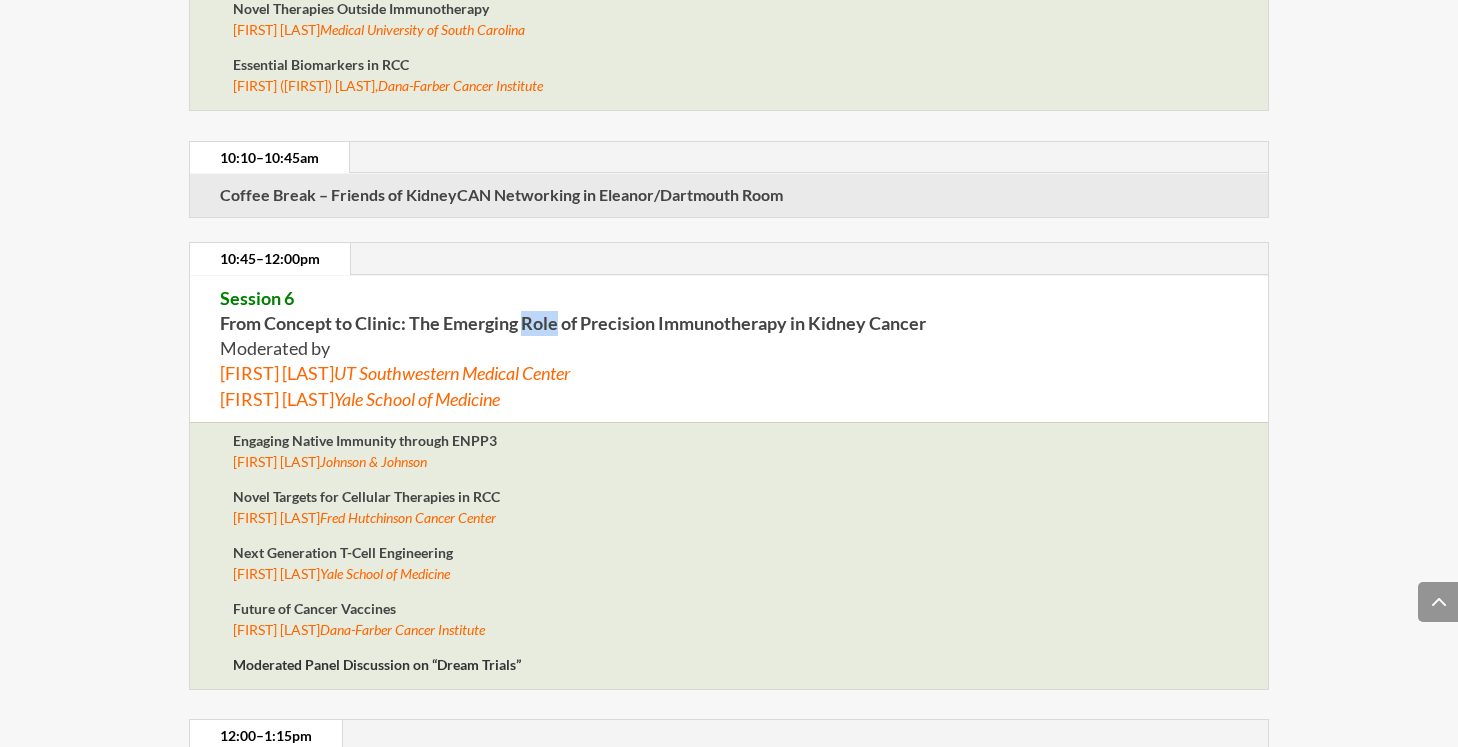 click on "Session 6 From Concept to Clinic: The Emerging Role of Precision Immunotherapy in Kidney Cancer" at bounding box center [573, 310] 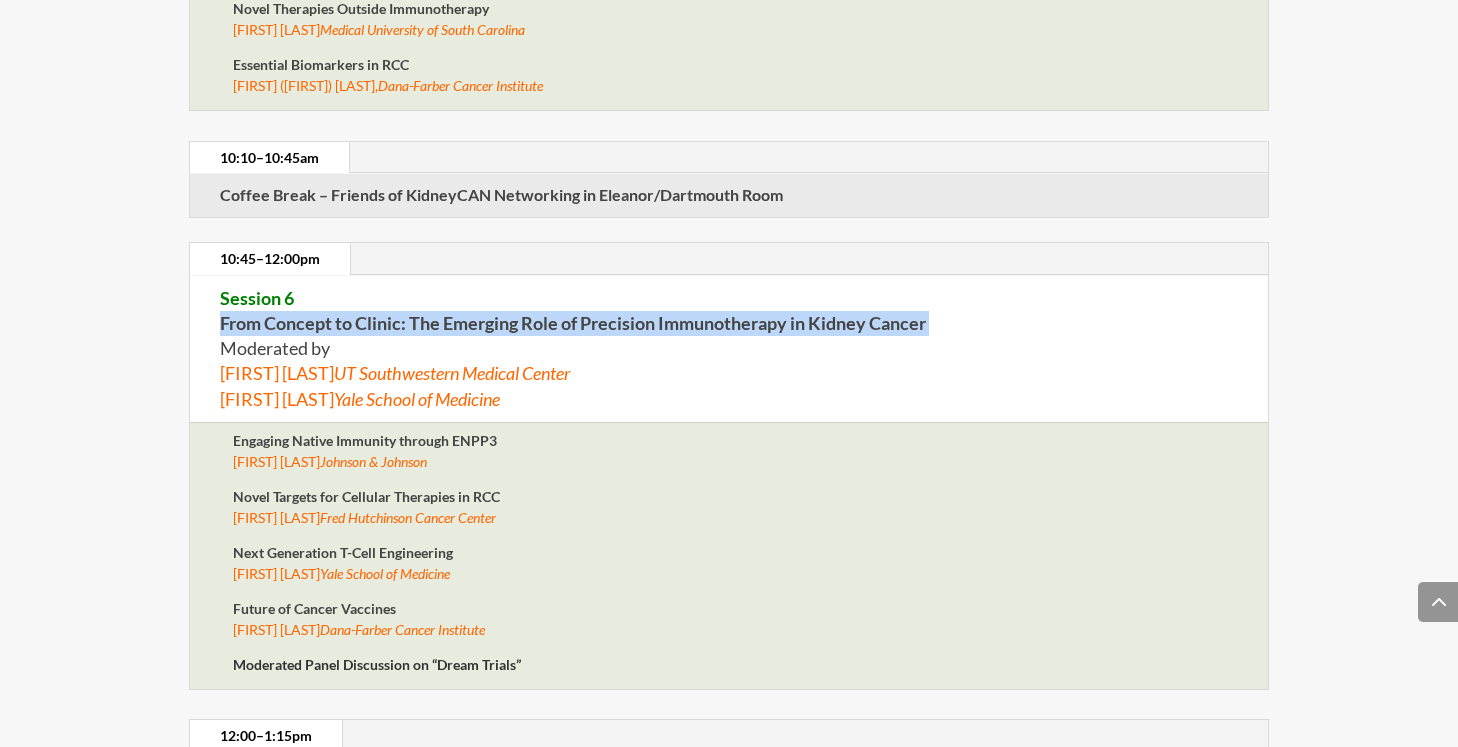 click on "Session 6 From Concept to Clinic: The Emerging Role of Precision Immunotherapy in Kidney Cancer" at bounding box center [573, 310] 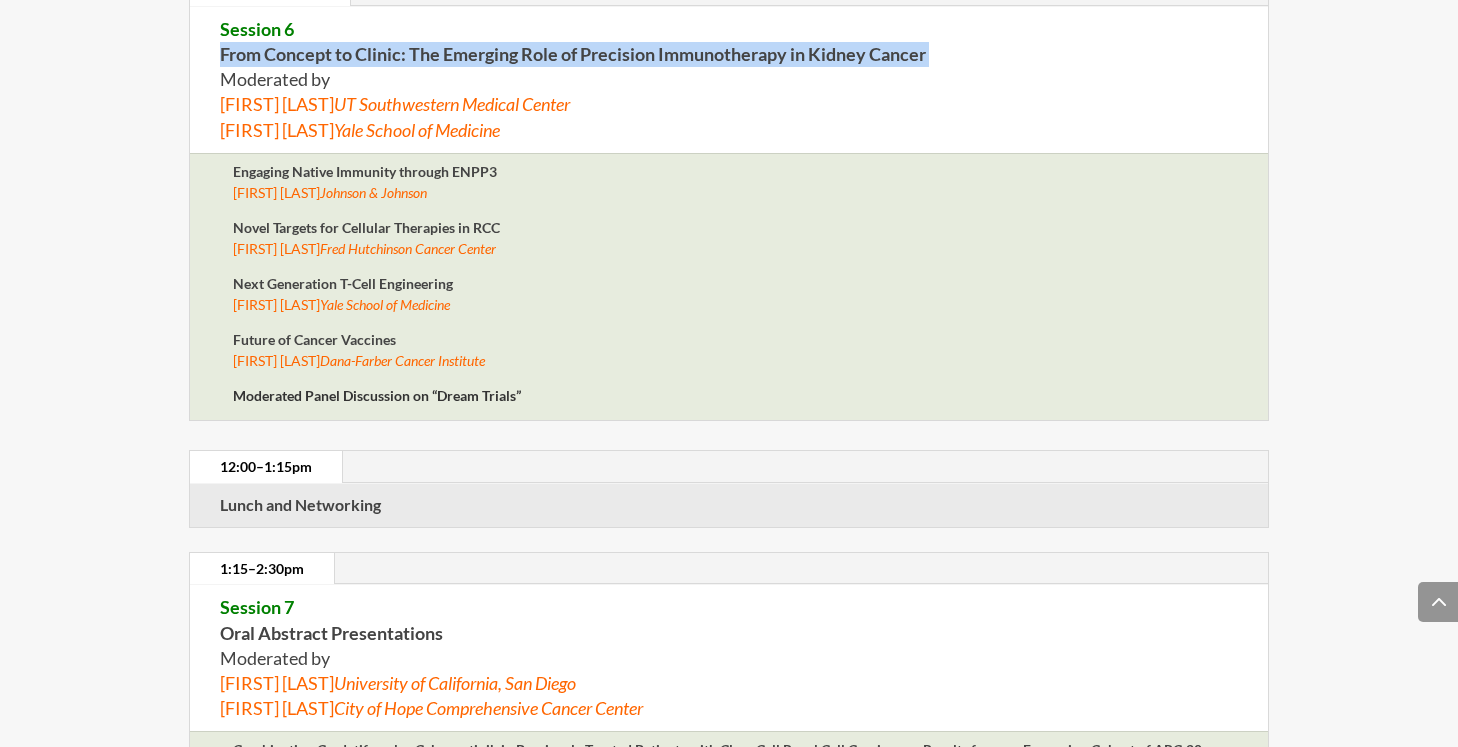 scroll, scrollTop: 7579, scrollLeft: 0, axis: vertical 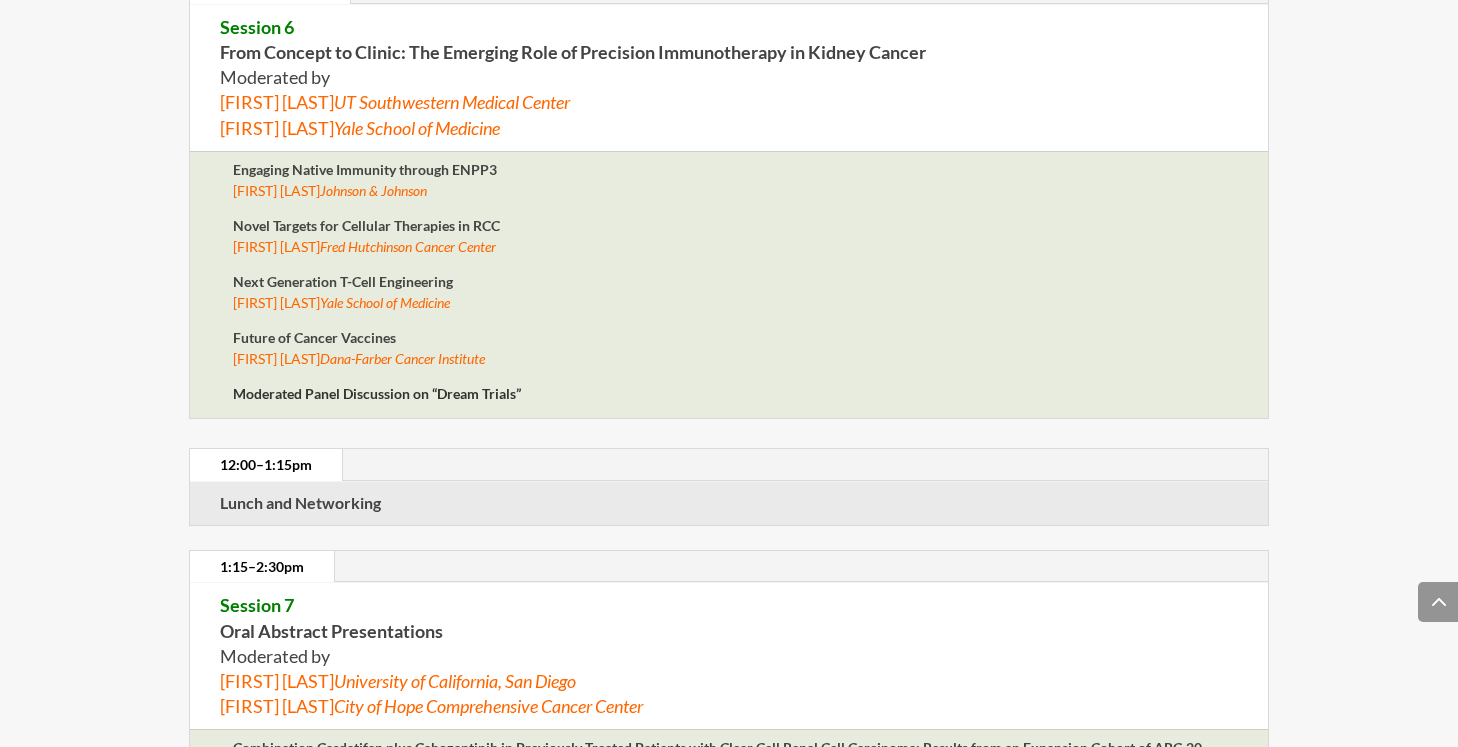 click on "[DAY], [MONTH] [DAY]th [HOUR]–[HOUR]am Rock the Run 5K [HOUR]–[HOUR]am Registration and Breakfast [HOUR]–[HOUR]am Welcome & Introductions [FIRST] [LAST], KidneyCAN CEO [HOUR]–[HOUR]am Founding Partner Presentation The Road to Non-Clear Cell RCC [FIRST] [LAST], Exelixis [HOUR]–[HOUR]am Session 5 Clinical and Scientific Updates in Kidney Cancer Moderated by [FIRST] [LAST], Dana-Farber Cancer Institute Front Line Systemic Therapy Strategies [FIRST] [LAST], Beth Israel Deaconess Medical Center Subsequent Line Treatments for Advanced Disease [FIRST] [LAST], Memorial Sloan Kettering Cancer Center Adjuvant Treatment Options [FIRST] [LAST], Abramson Cancer Center Strategies for Patients with Rare Subtypes [FIRST] [LAST], Emory Winship Cancer Institute Novel Therapies Outside Immunotherapy [FIRST] [LAST], Medical University of South Carolina Essential Biomarkers in RCC [FIRST] ([FIRST]) [LAST], Dana-Farber Cancer Institute [HOUR]–[HOUR]am Coffee Break – Friends of KidneyCAN Networking in Eleanor/Dartmouth Room [HOUR]–[HOUR]pm Institut" at bounding box center (729, 444) 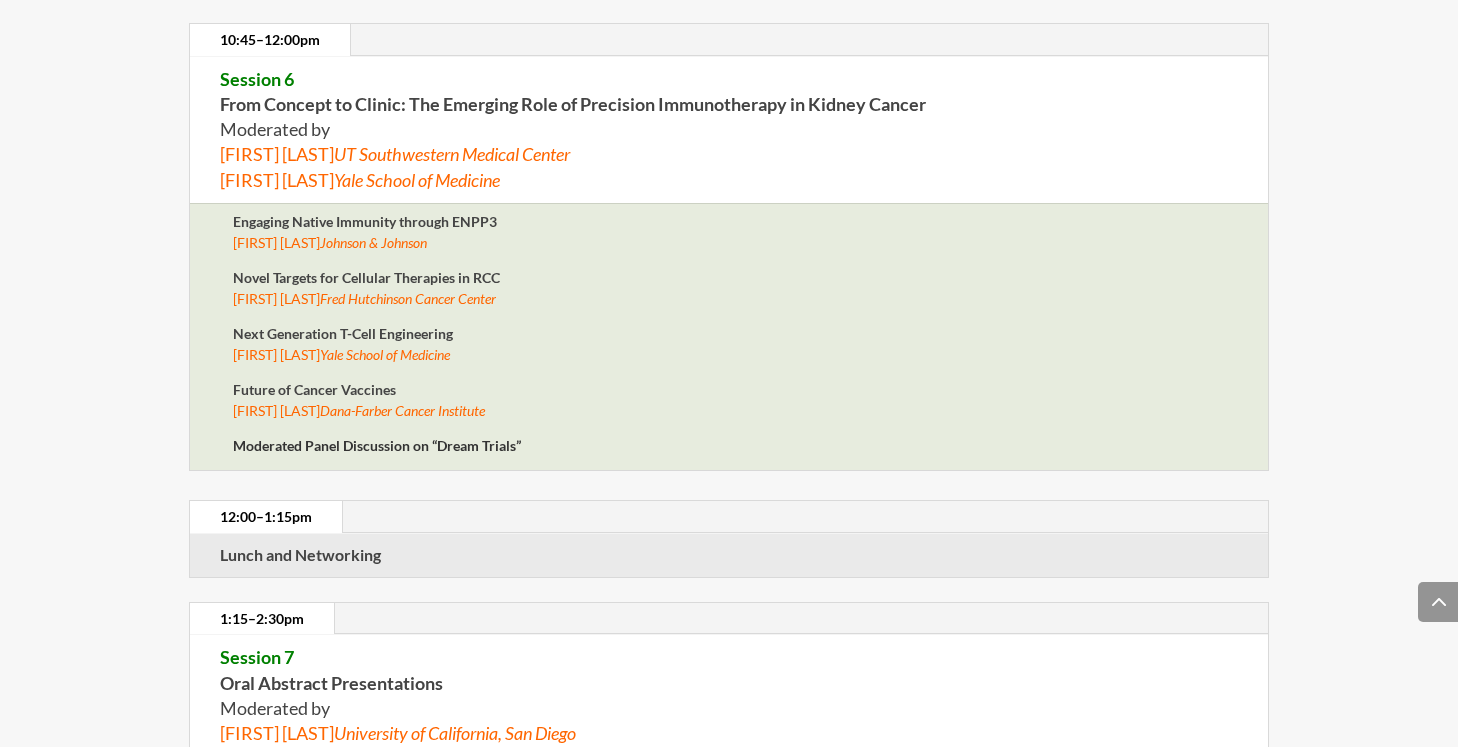 scroll, scrollTop: 7529, scrollLeft: 0, axis: vertical 